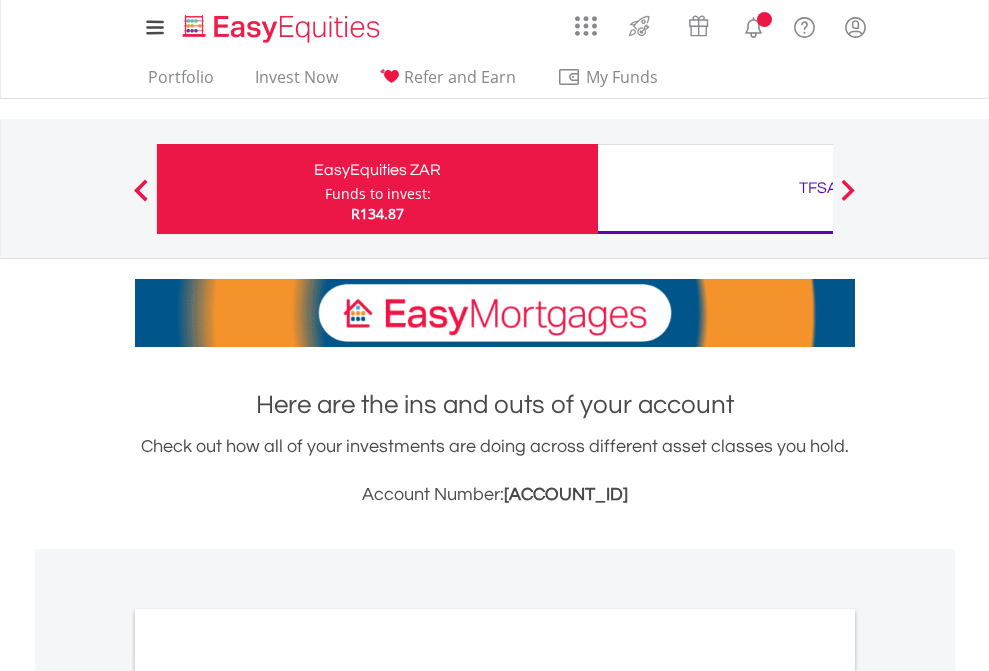 scroll, scrollTop: 0, scrollLeft: 0, axis: both 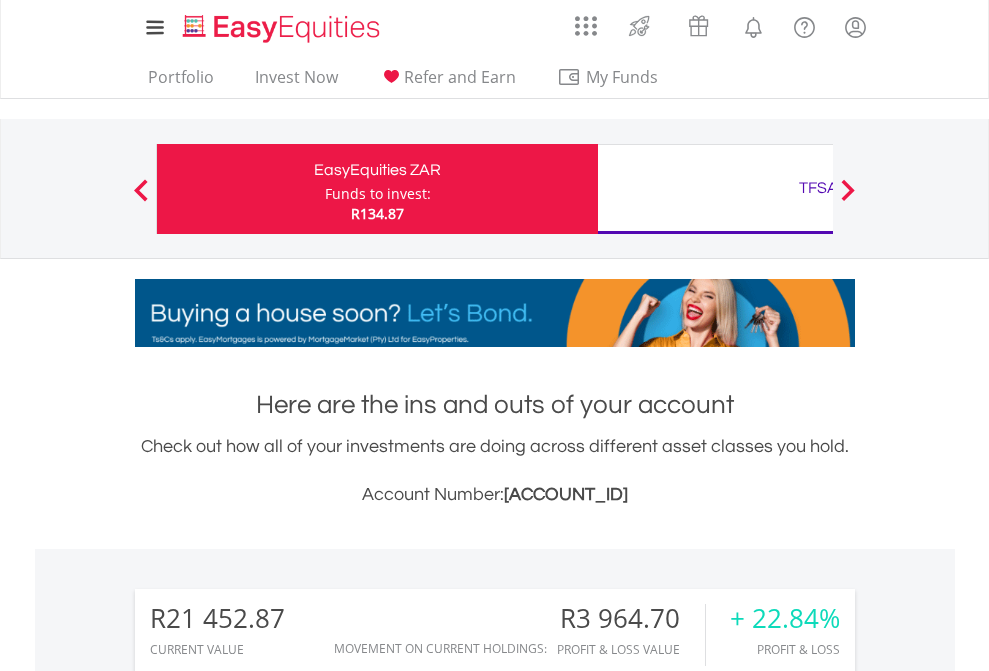 click on "Funds to invest:" at bounding box center (378, 194) 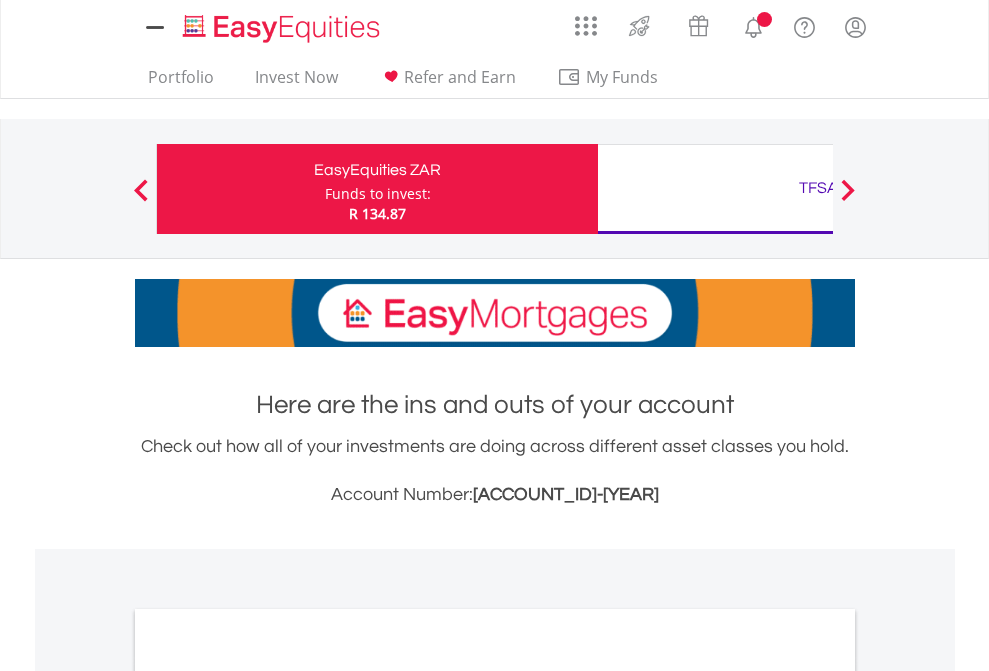 scroll, scrollTop: 0, scrollLeft: 0, axis: both 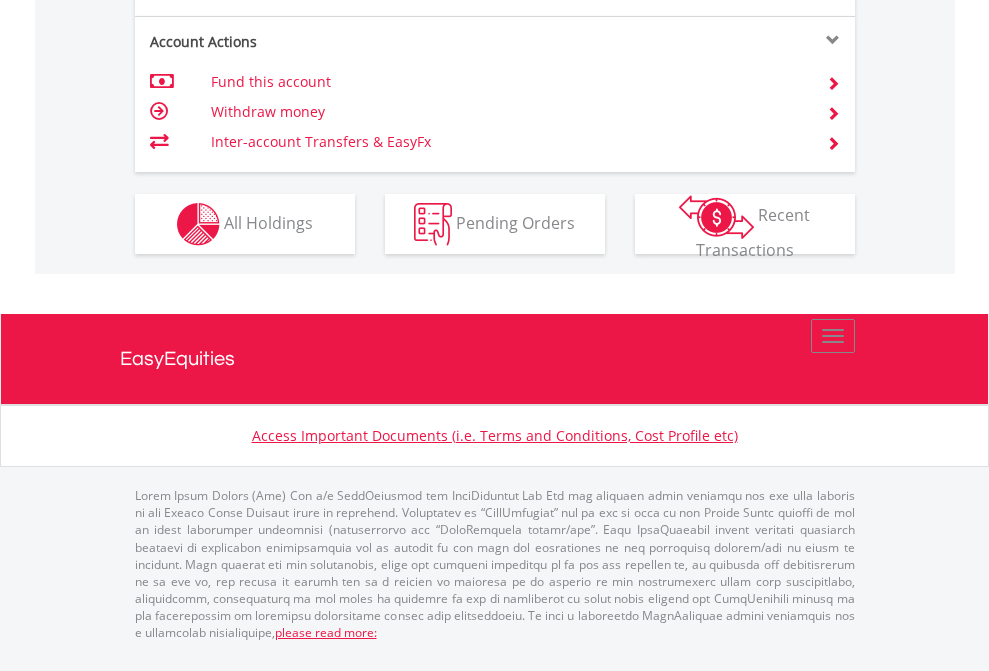 click on "Investment types" at bounding box center (706, -337) 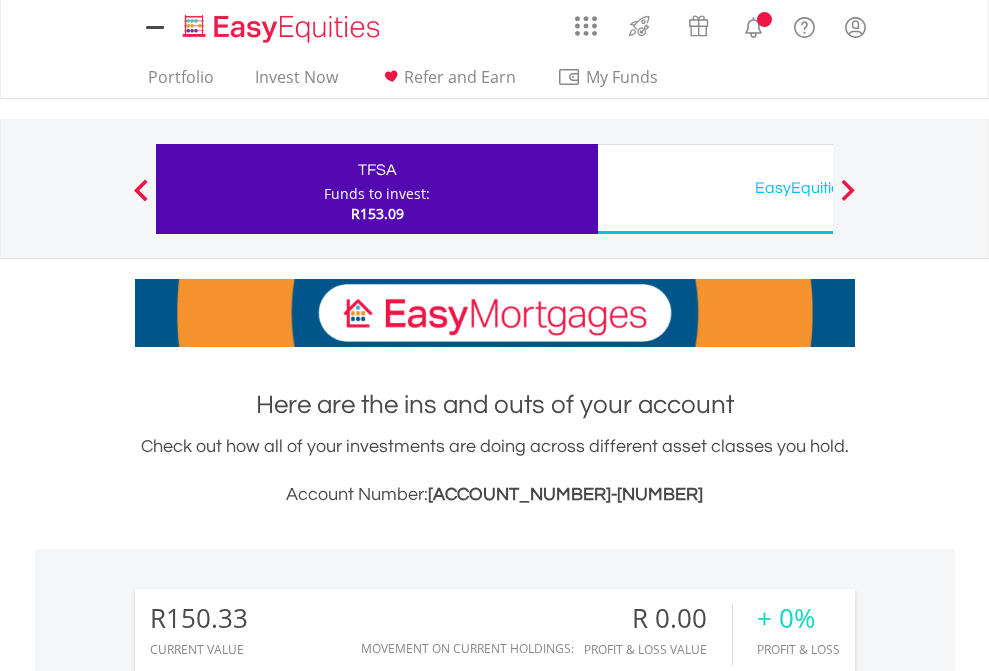 scroll, scrollTop: 0, scrollLeft: 0, axis: both 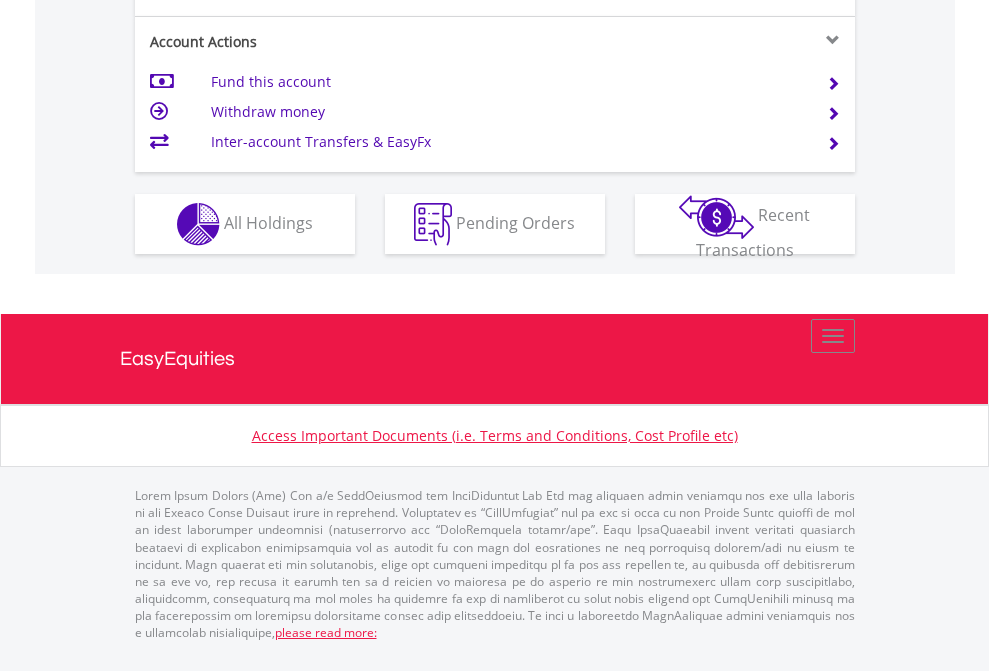 click on "Investment types" at bounding box center [706, -337] 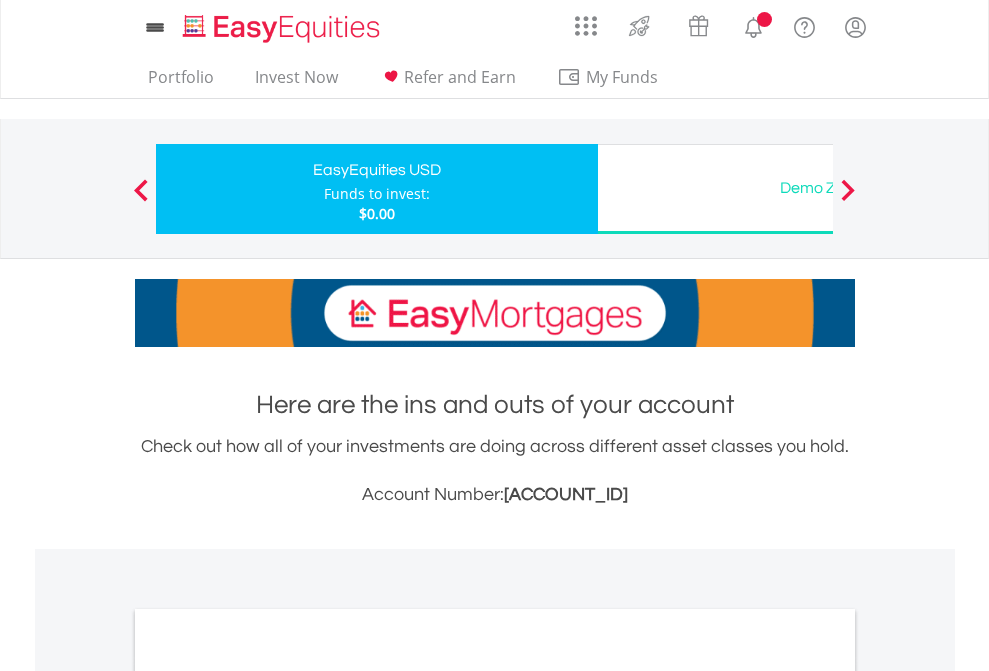 scroll, scrollTop: 0, scrollLeft: 0, axis: both 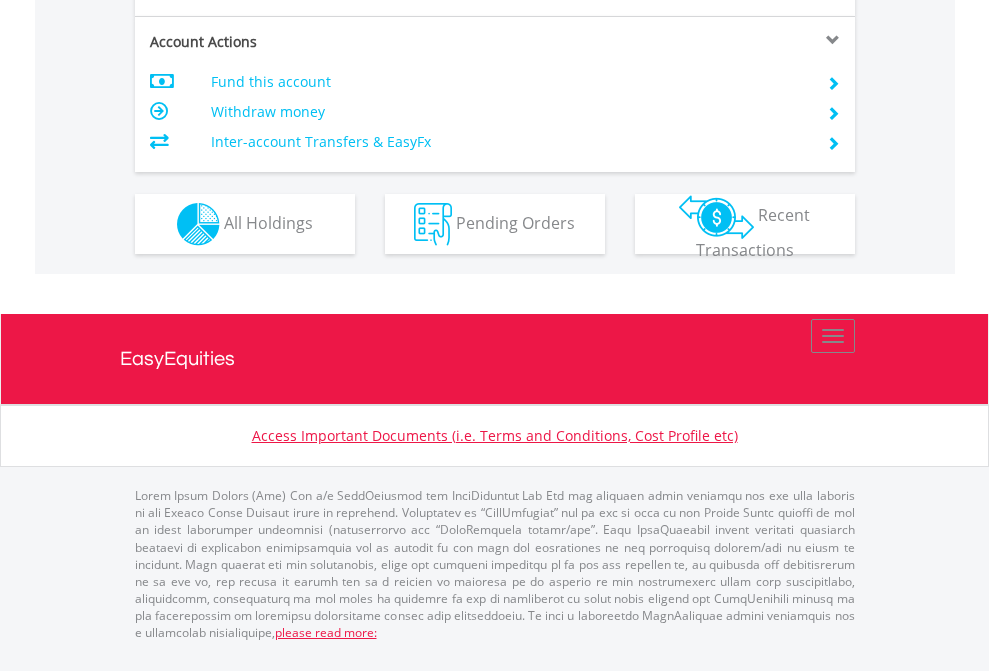 click on "Investment types" at bounding box center (706, -337) 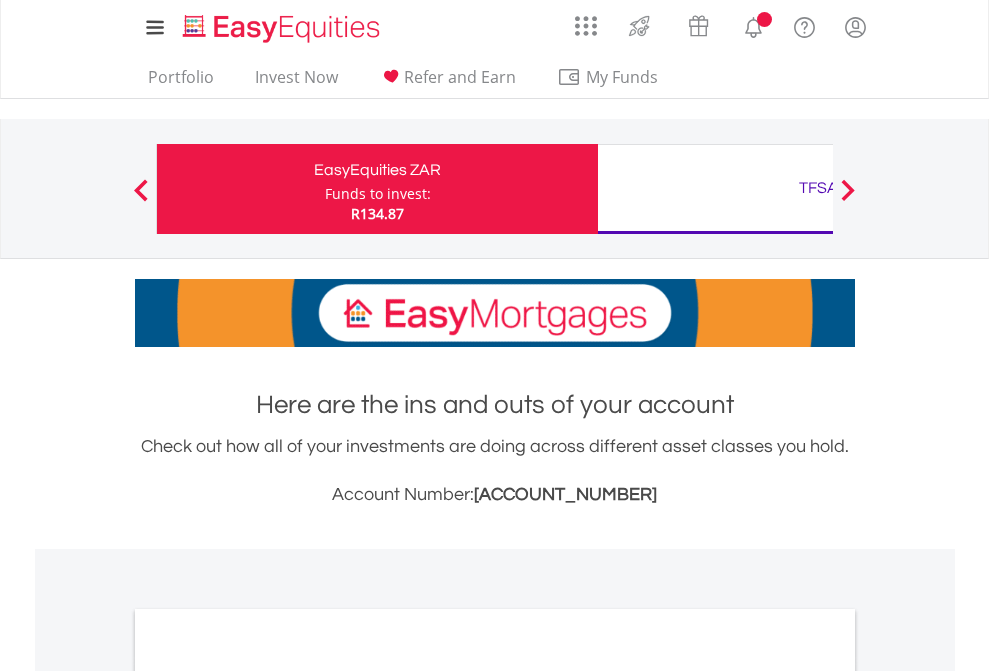 scroll, scrollTop: 0, scrollLeft: 0, axis: both 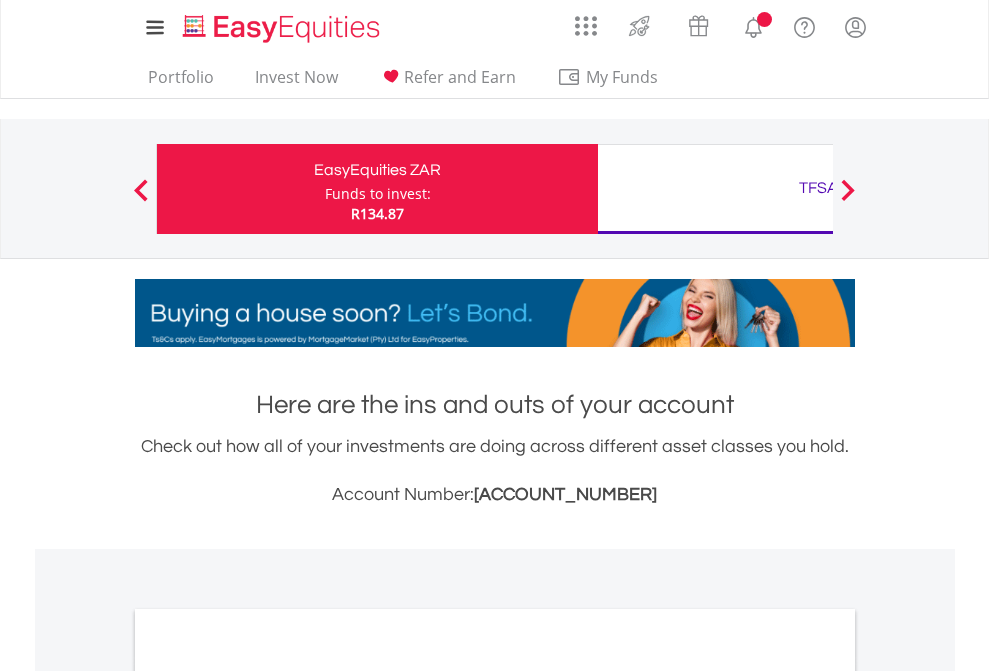 click on "All Holdings" at bounding box center [268, 1096] 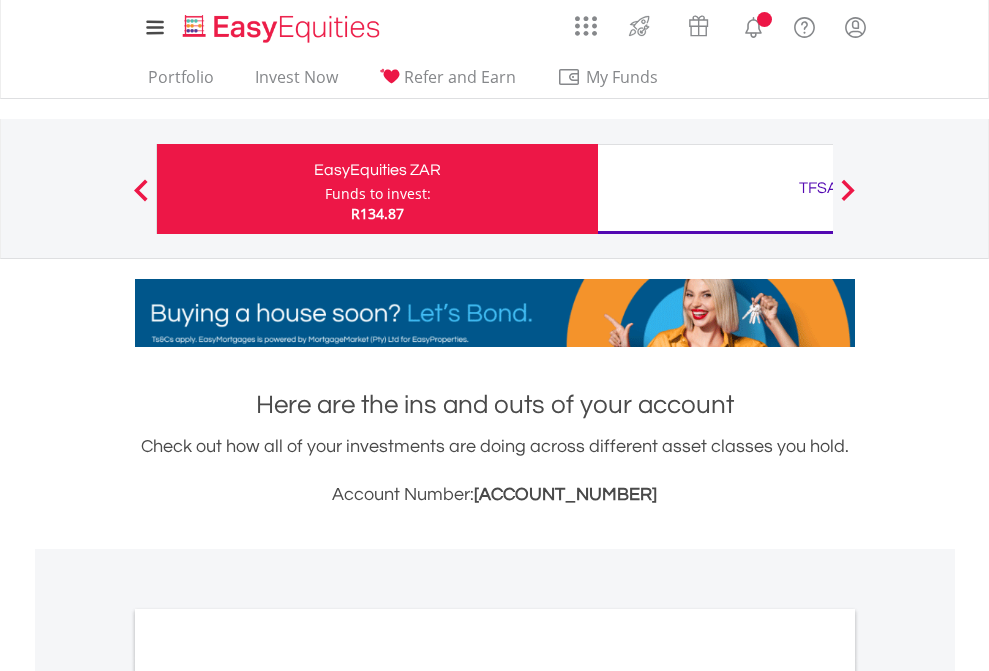 scroll, scrollTop: 1202, scrollLeft: 0, axis: vertical 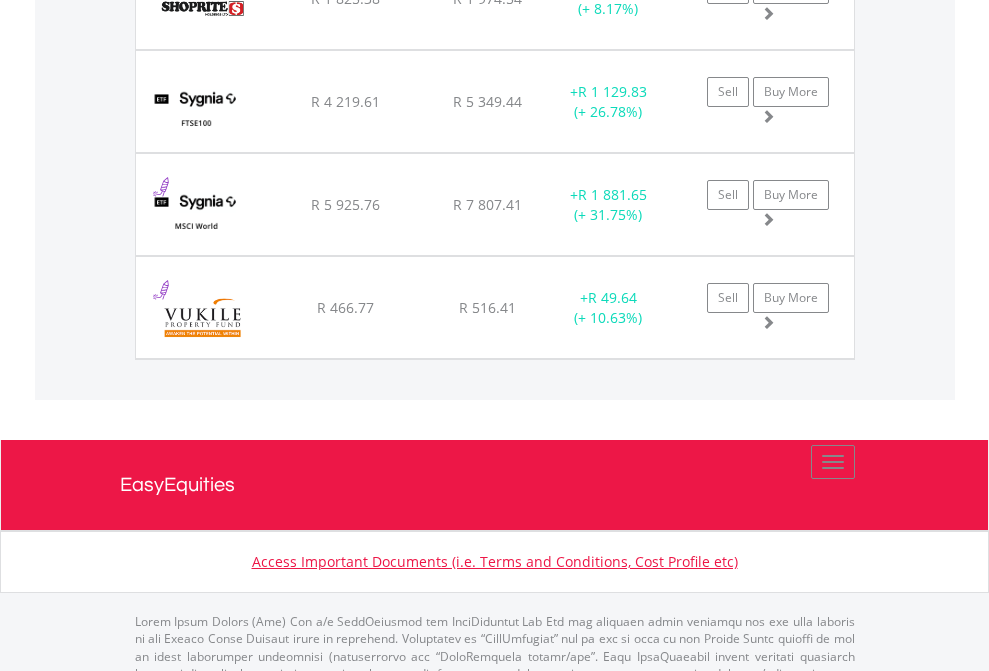 click on "TFSA" at bounding box center [818, -2156] 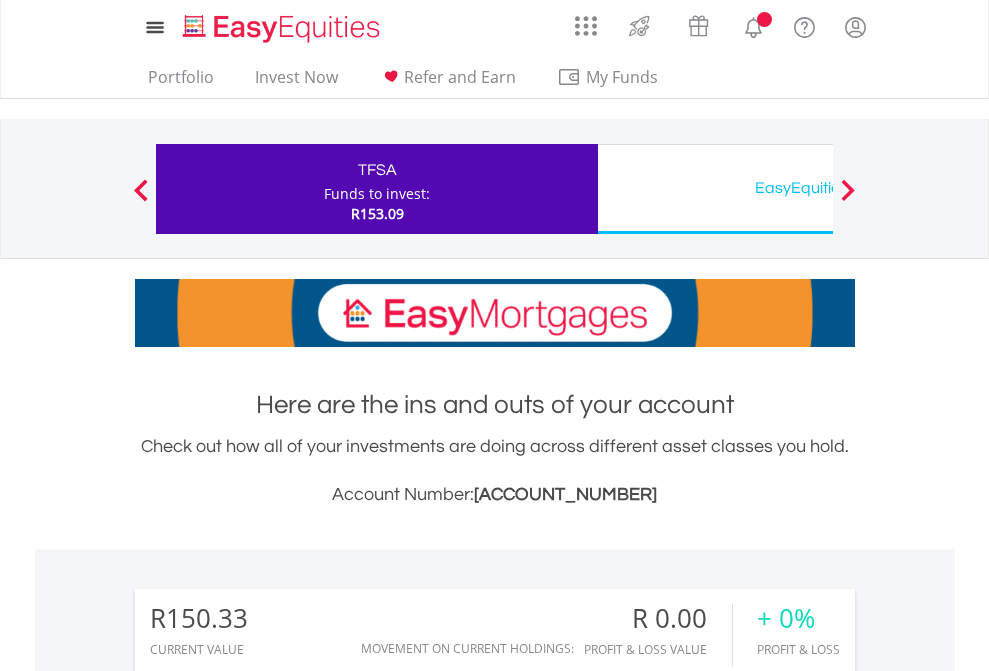 scroll, scrollTop: 0, scrollLeft: 0, axis: both 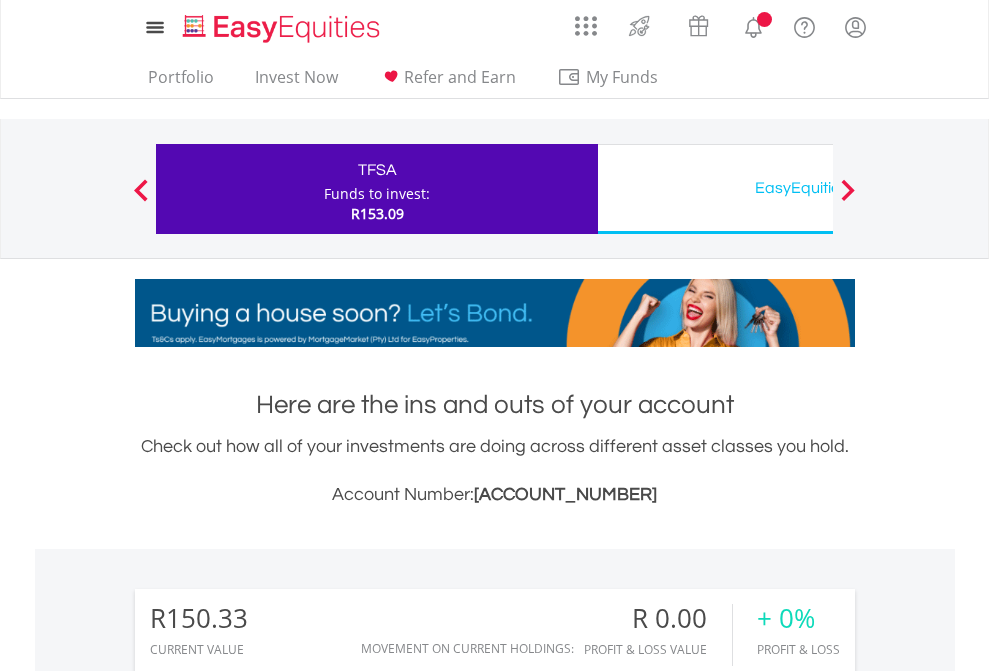 click on "All Holdings" at bounding box center [268, 1506] 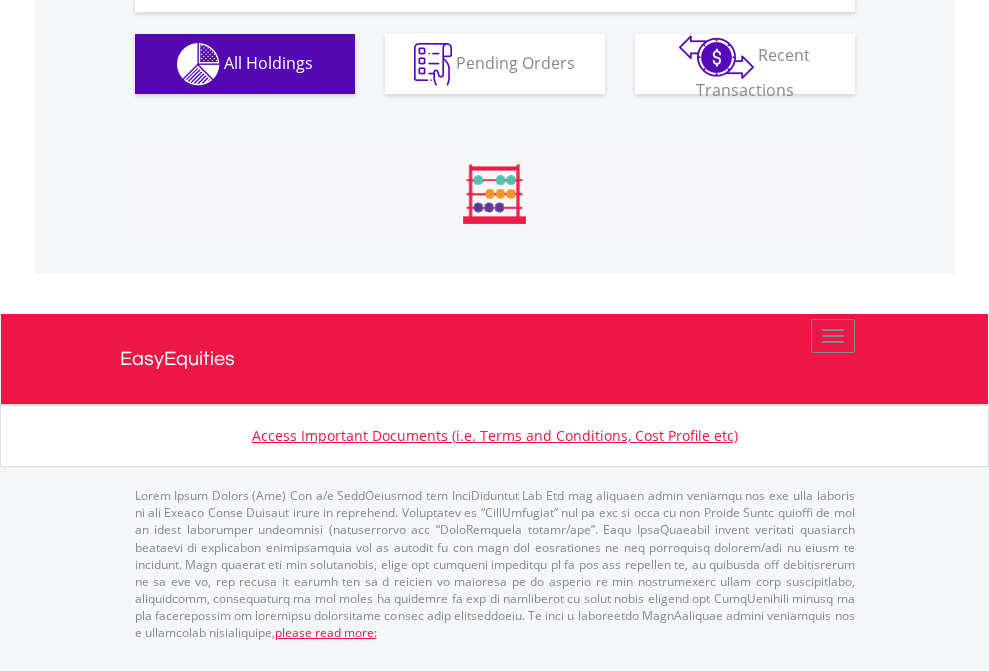 scroll, scrollTop: 2027, scrollLeft: 0, axis: vertical 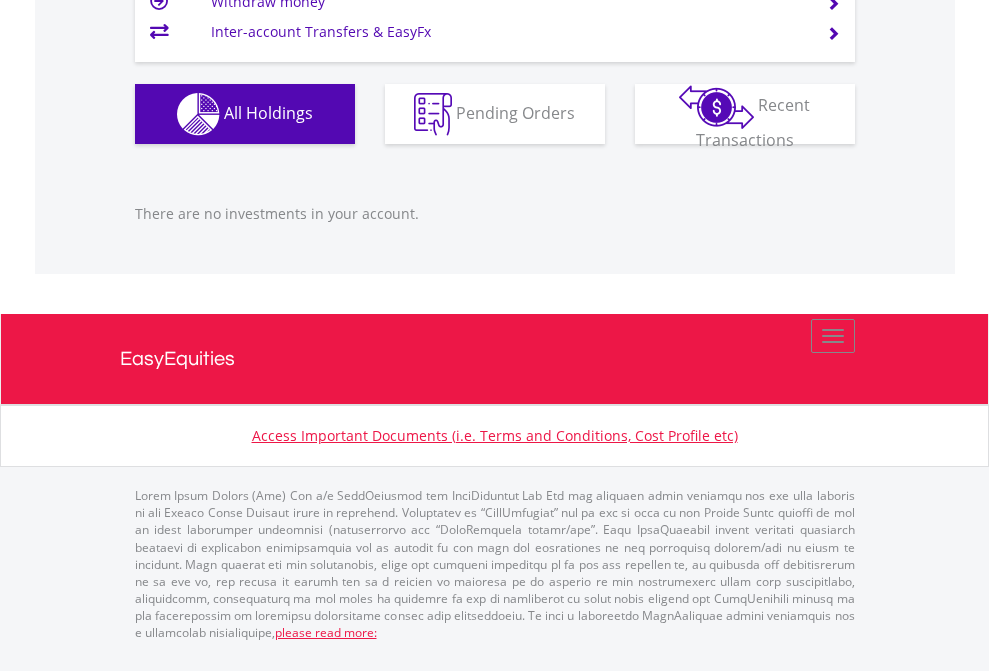 click on "EasyEquities USD" at bounding box center [818, -1206] 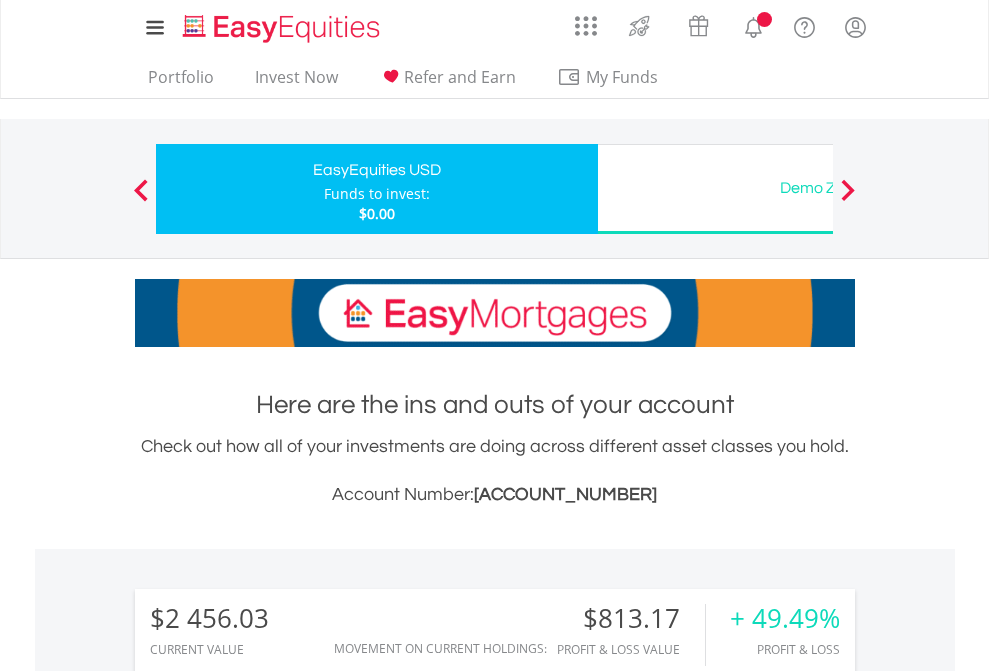 scroll, scrollTop: 1533, scrollLeft: 0, axis: vertical 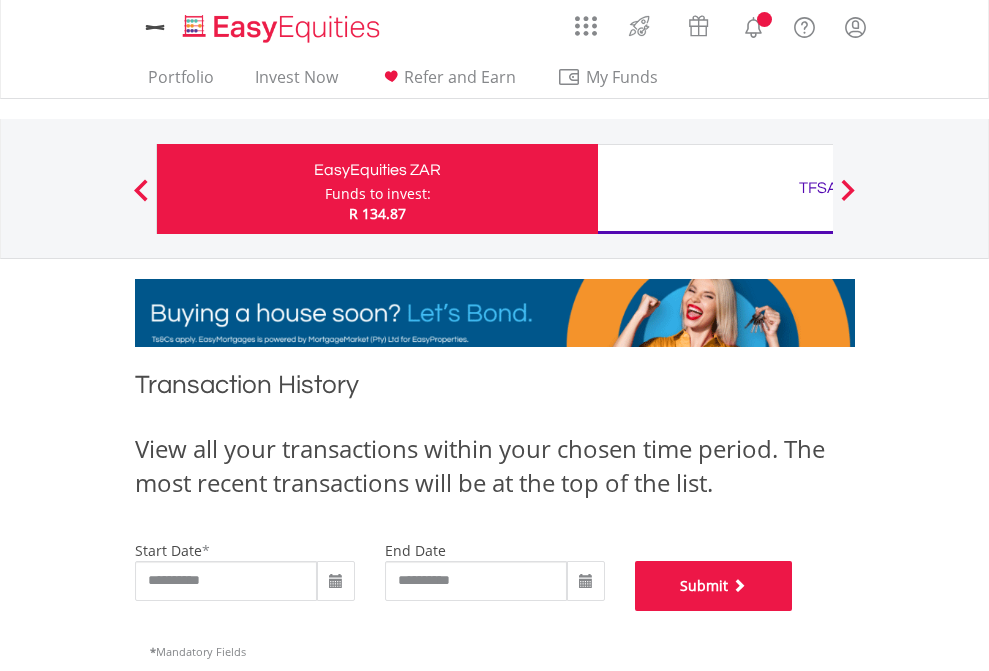 click on "Submit" at bounding box center [714, 586] 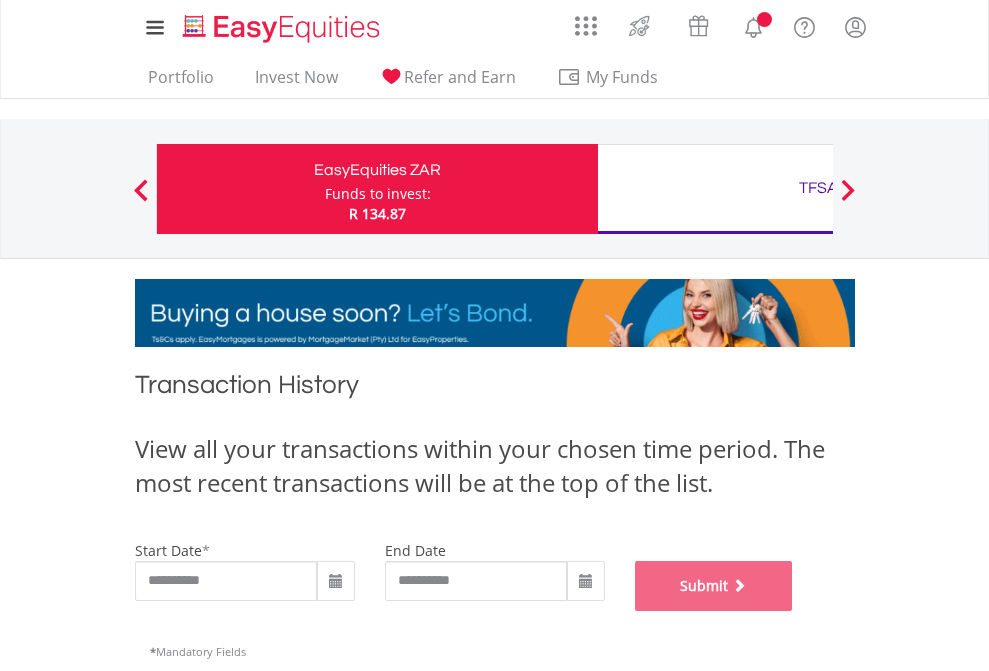 scroll, scrollTop: 811, scrollLeft: 0, axis: vertical 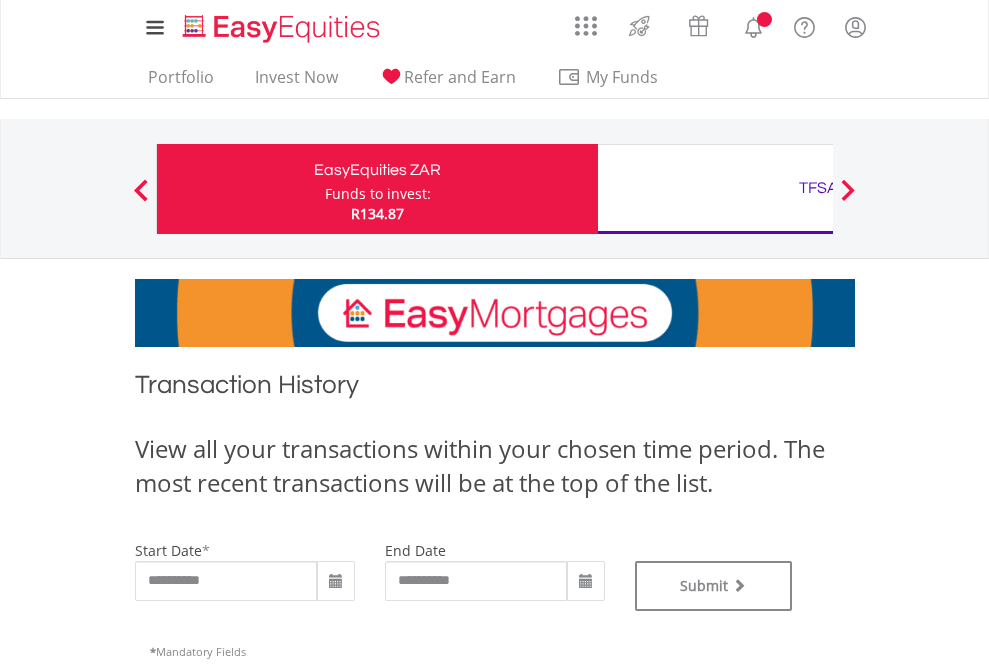 click on "TFSA" at bounding box center [818, 188] 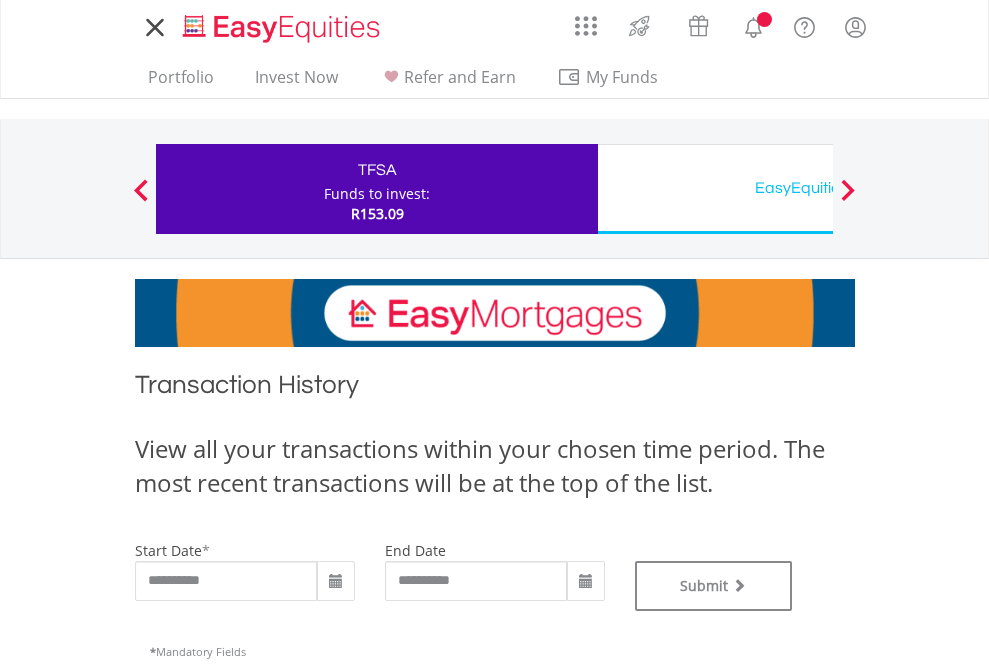 scroll, scrollTop: 0, scrollLeft: 0, axis: both 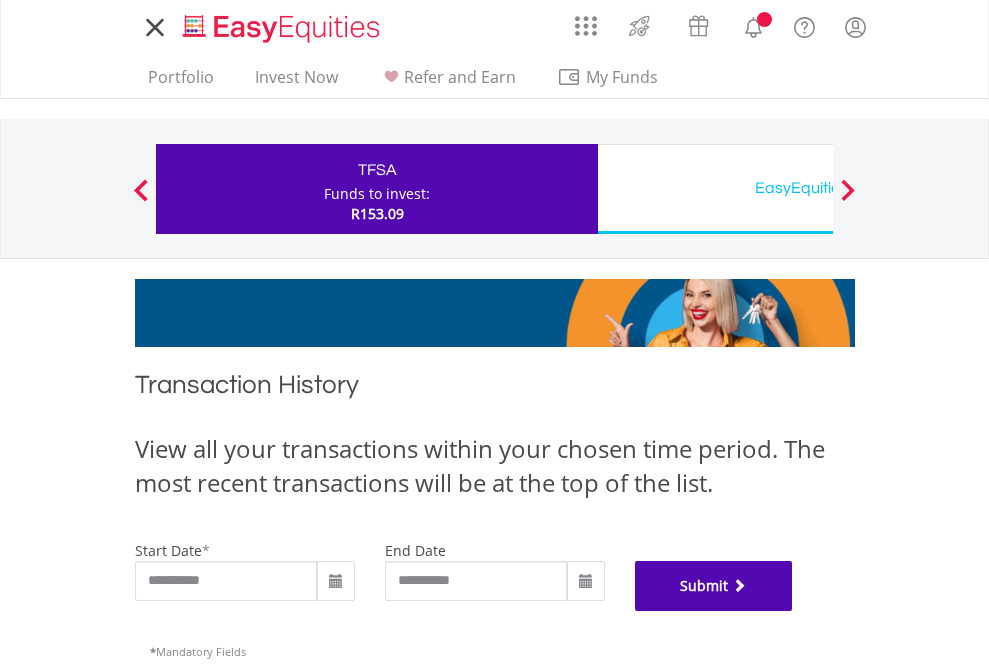 click on "Submit" at bounding box center [714, 586] 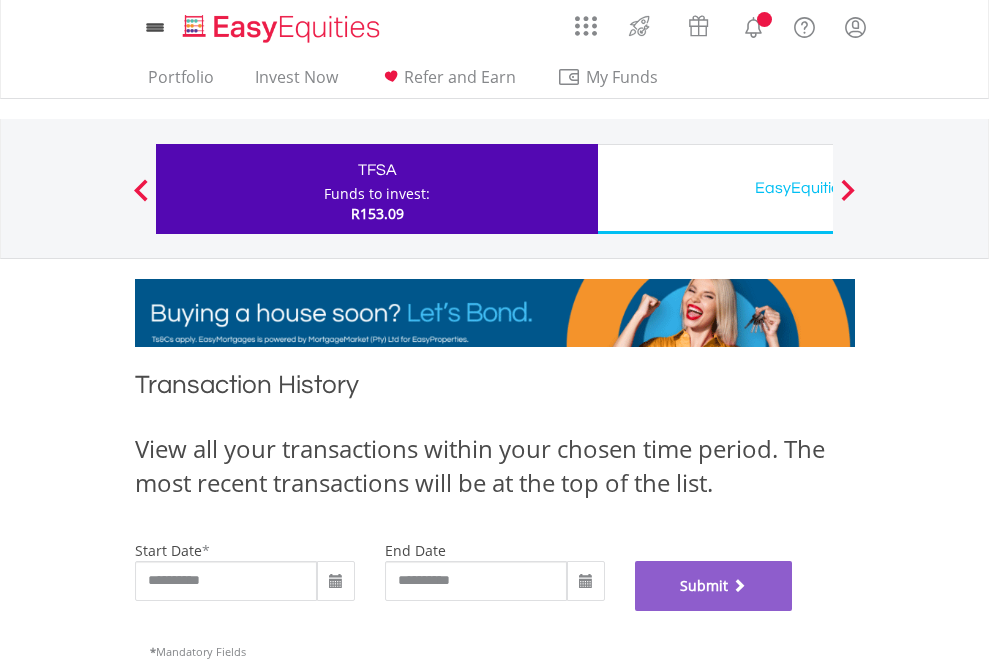 scroll, scrollTop: 811, scrollLeft: 0, axis: vertical 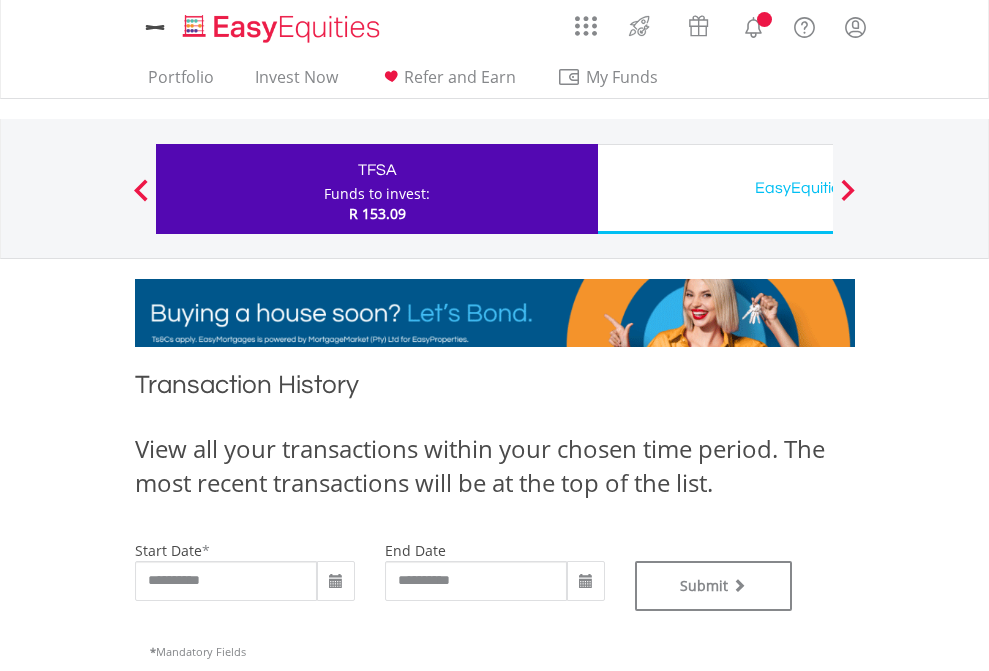 click on "EasyEquities USD" at bounding box center [818, 188] 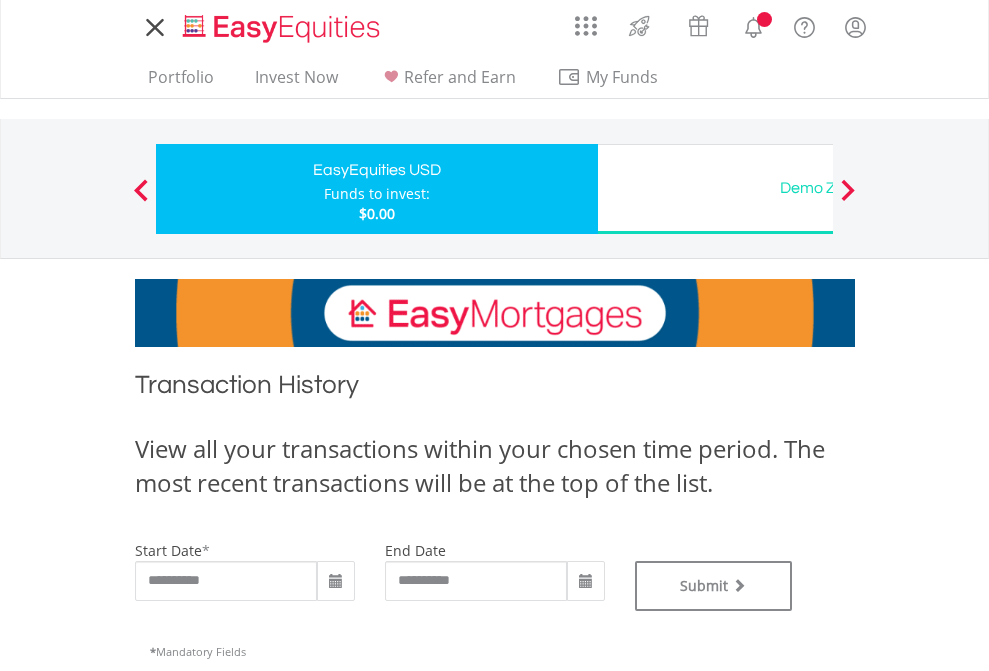 scroll, scrollTop: 0, scrollLeft: 0, axis: both 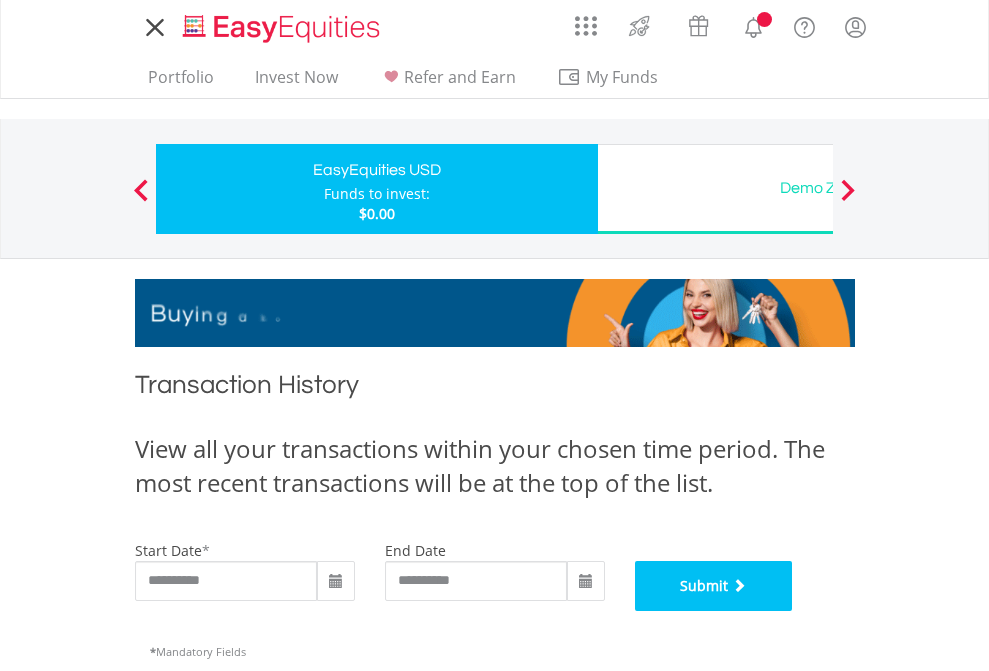 click on "Submit" at bounding box center (714, 586) 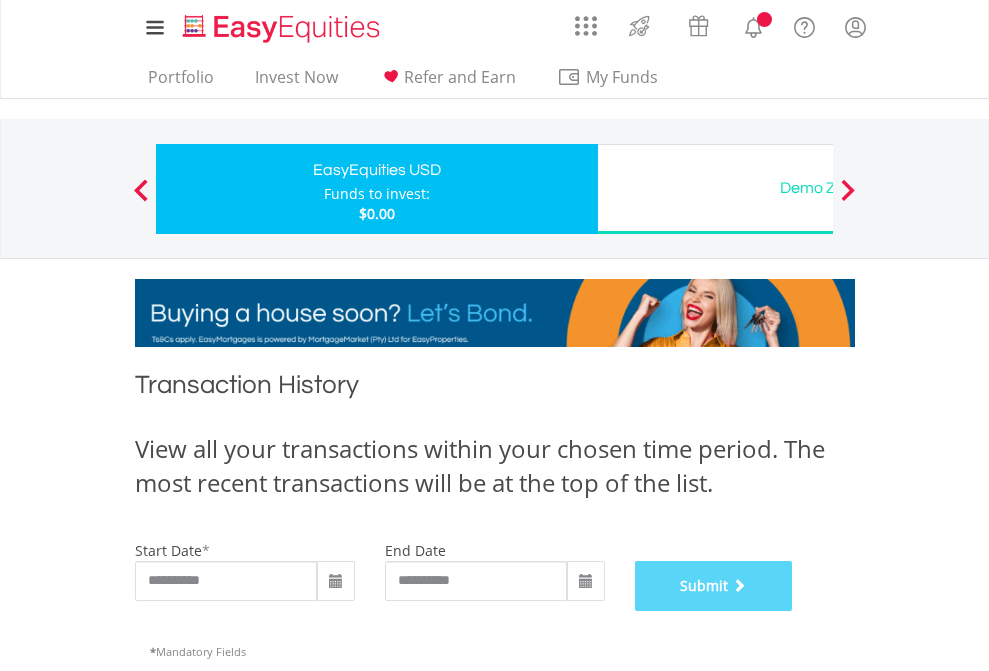 scroll, scrollTop: 811, scrollLeft: 0, axis: vertical 